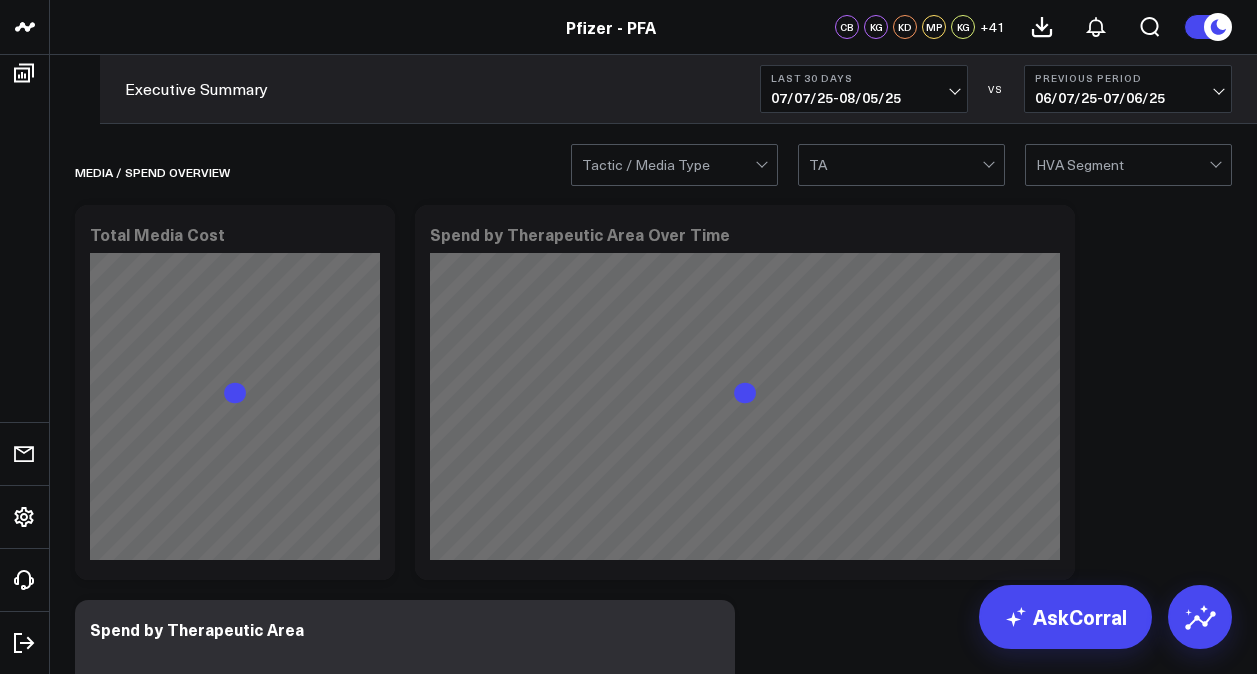 scroll, scrollTop: 0, scrollLeft: 0, axis: both 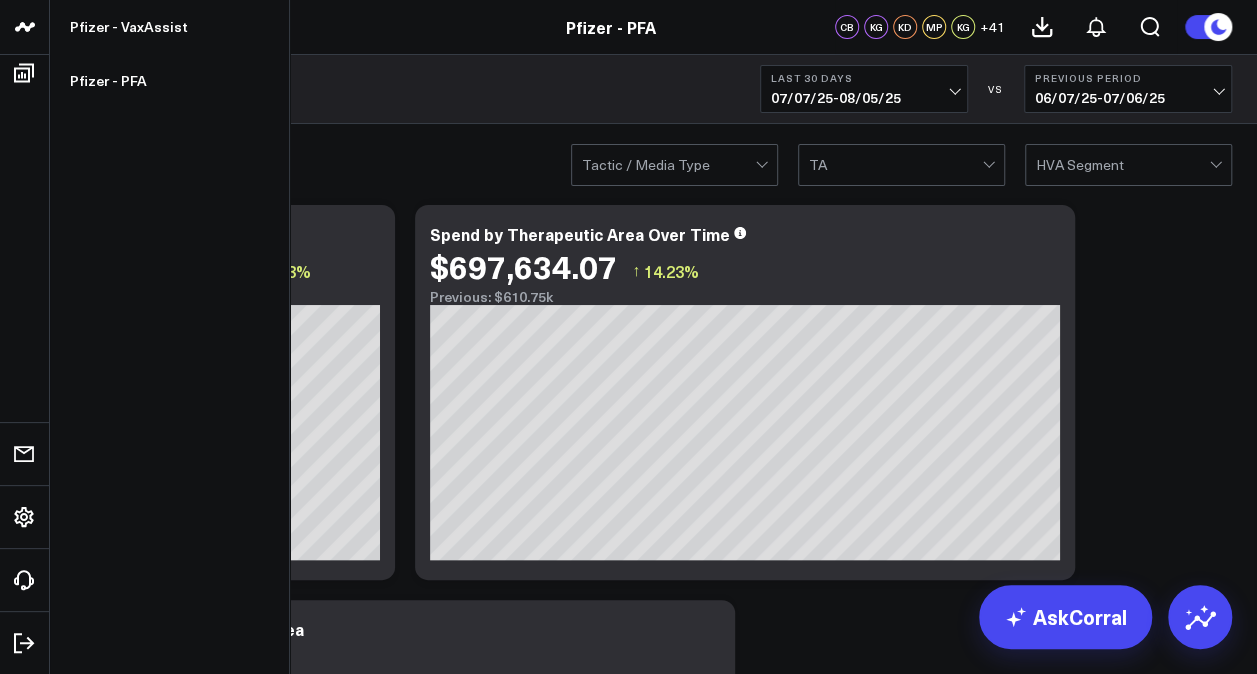 click 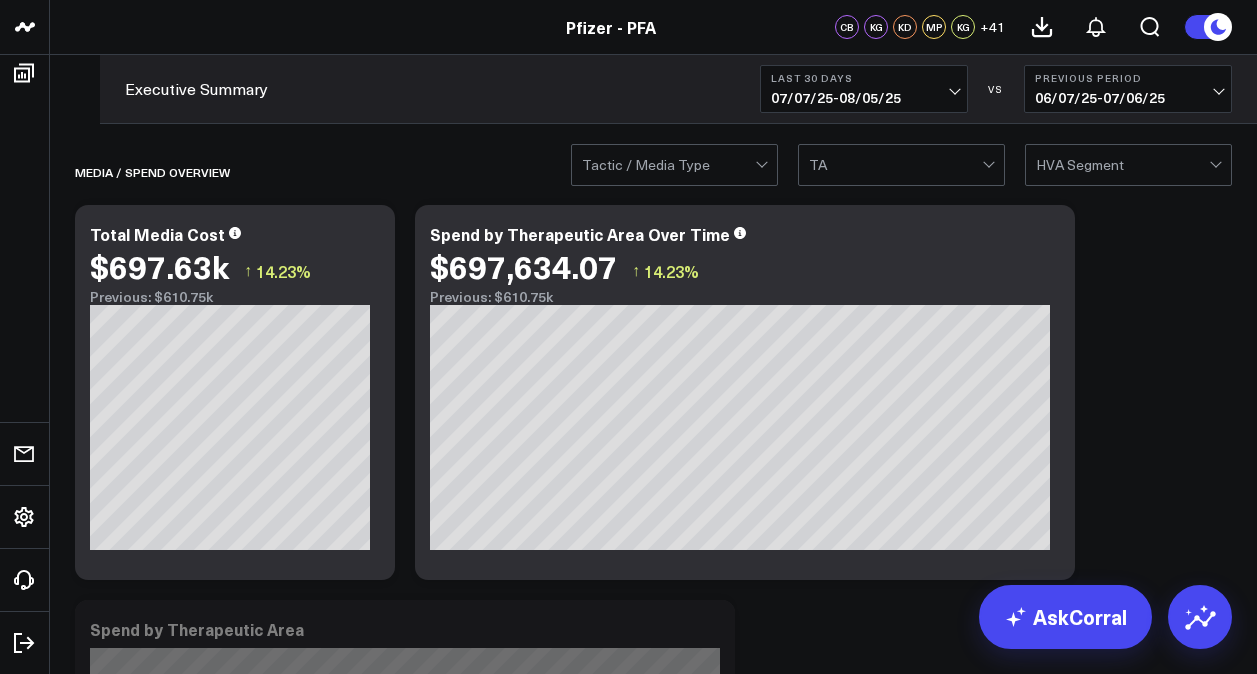 scroll, scrollTop: 0, scrollLeft: 0, axis: both 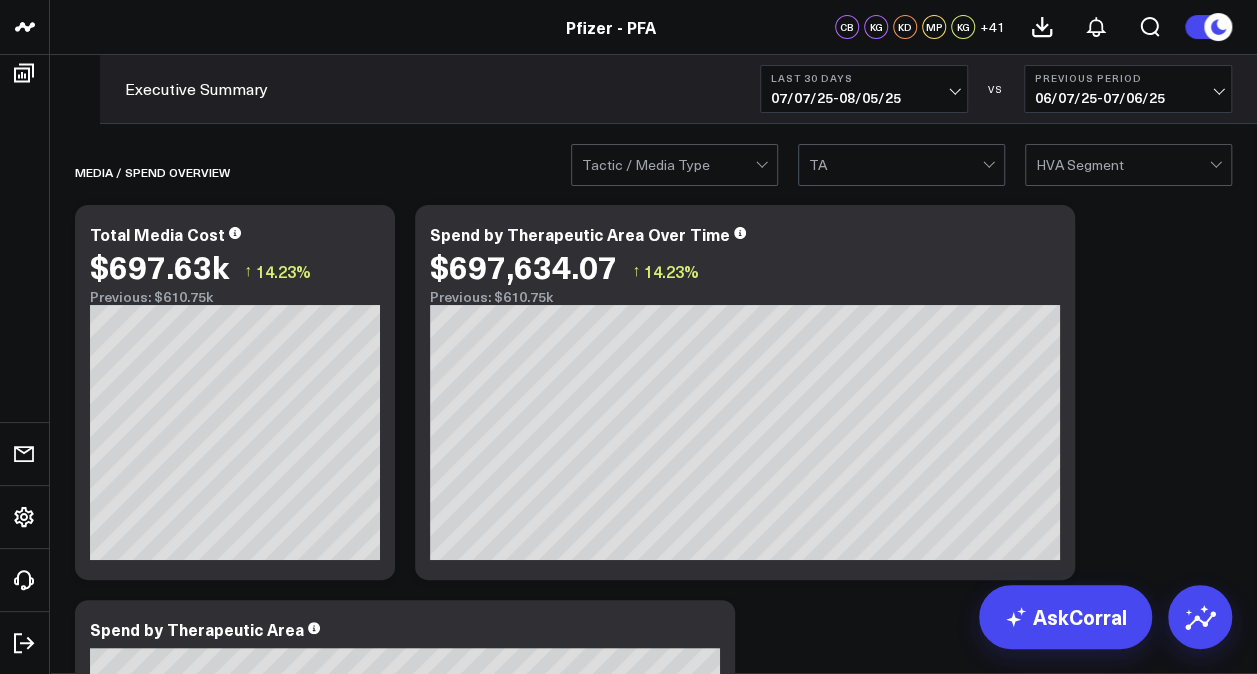 click on "Last 30 Days 07/07/25  -  08/05/25" at bounding box center (864, 89) 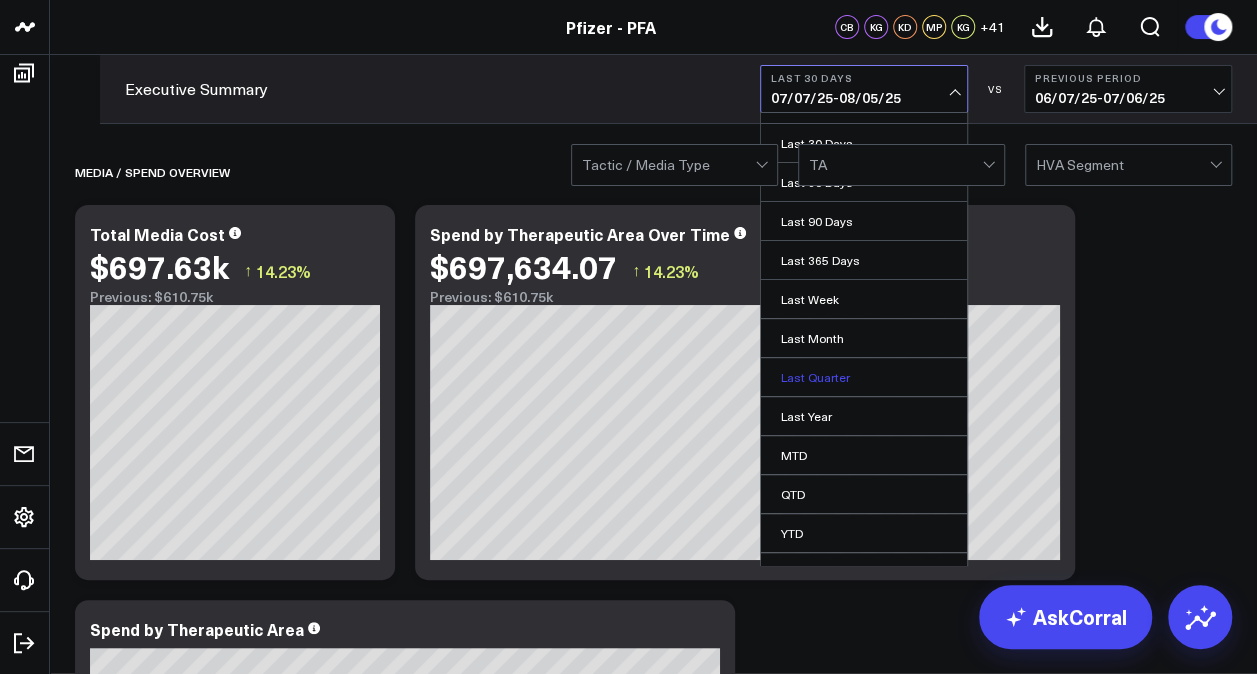 scroll, scrollTop: 88, scrollLeft: 0, axis: vertical 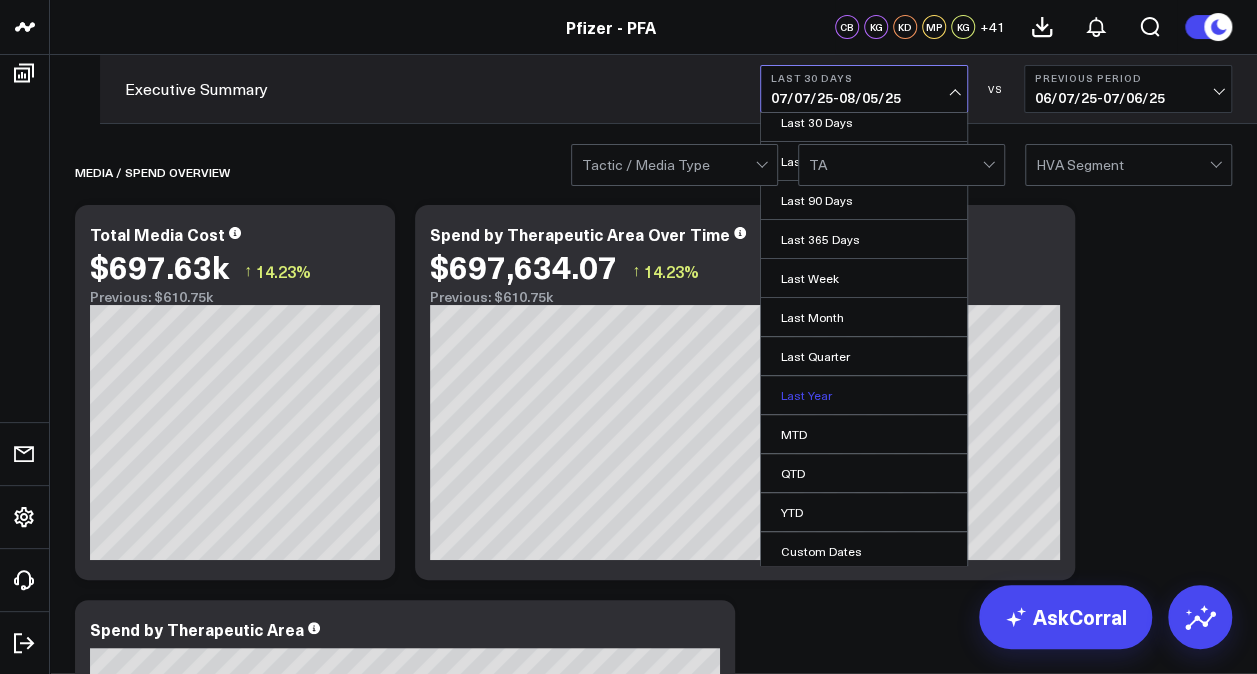 click on "Last Year" at bounding box center (864, 395) 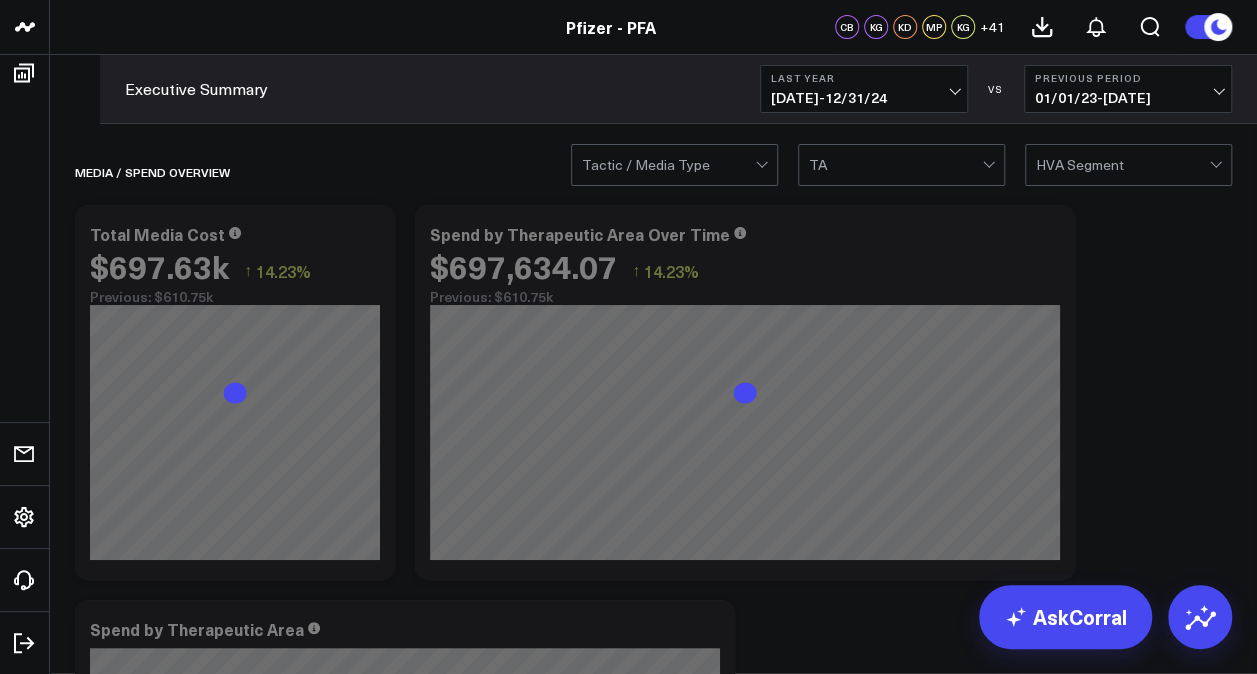 click on "01/01/23  -  12/31/23" at bounding box center (1128, 98) 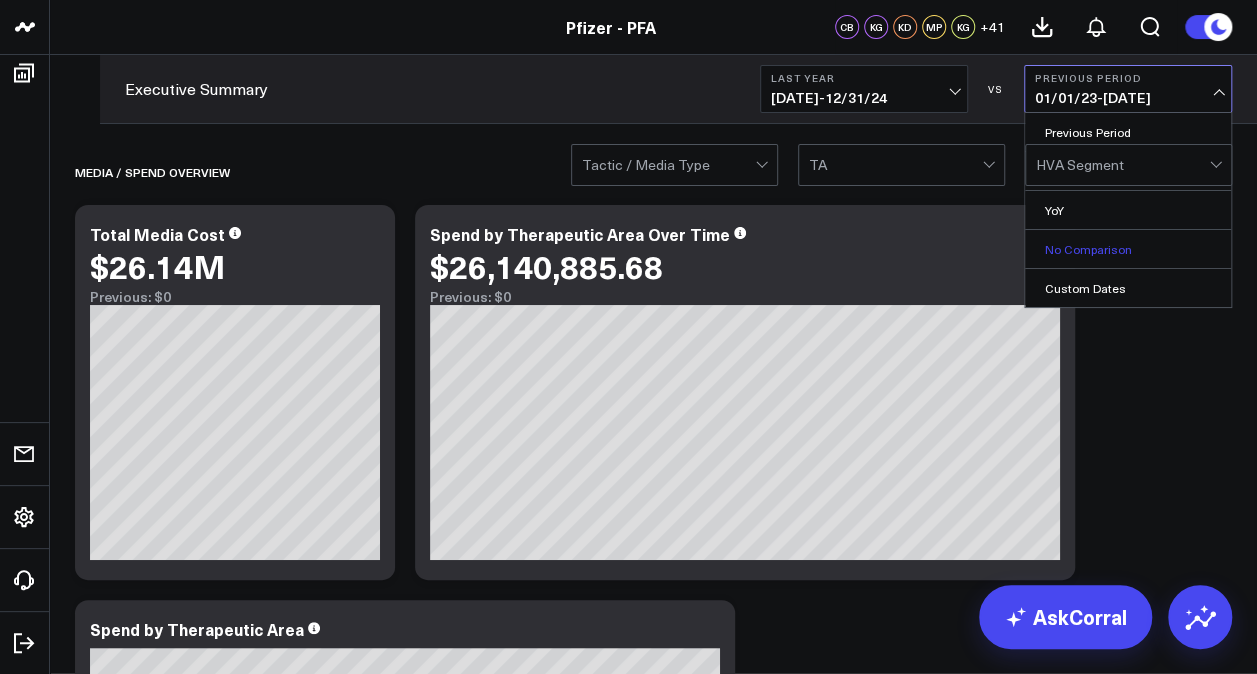 click on "No Comparison" at bounding box center [1128, 249] 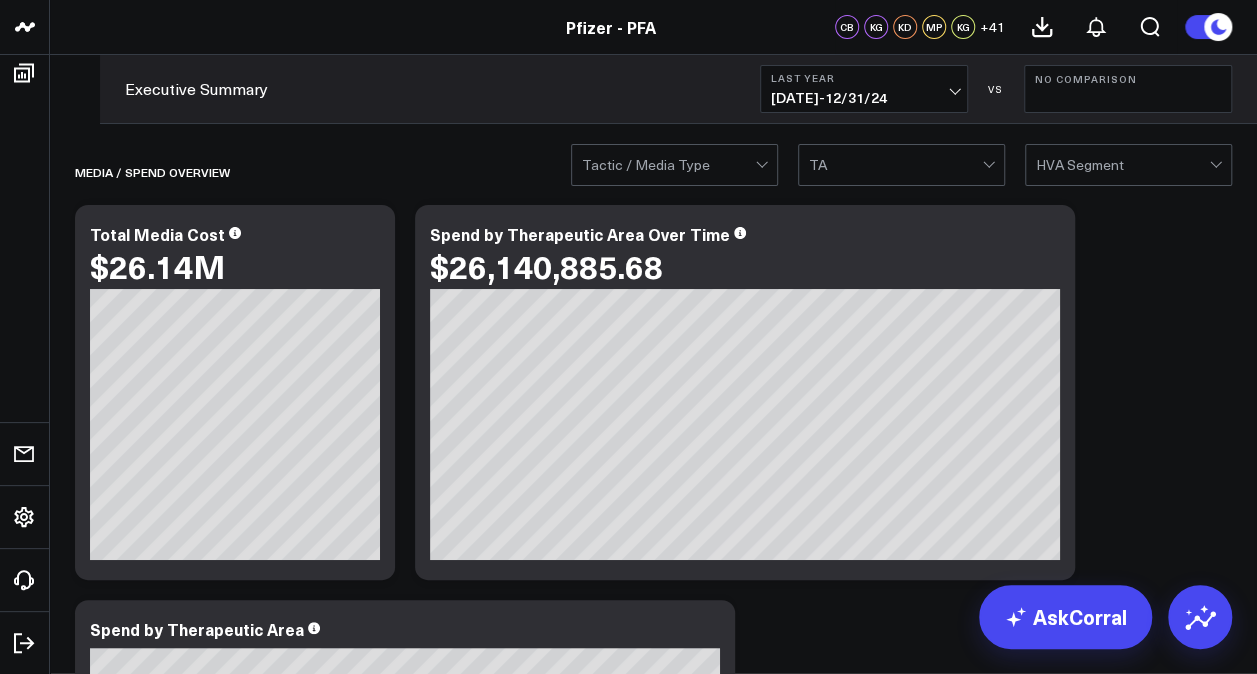 click at bounding box center (988, 162) 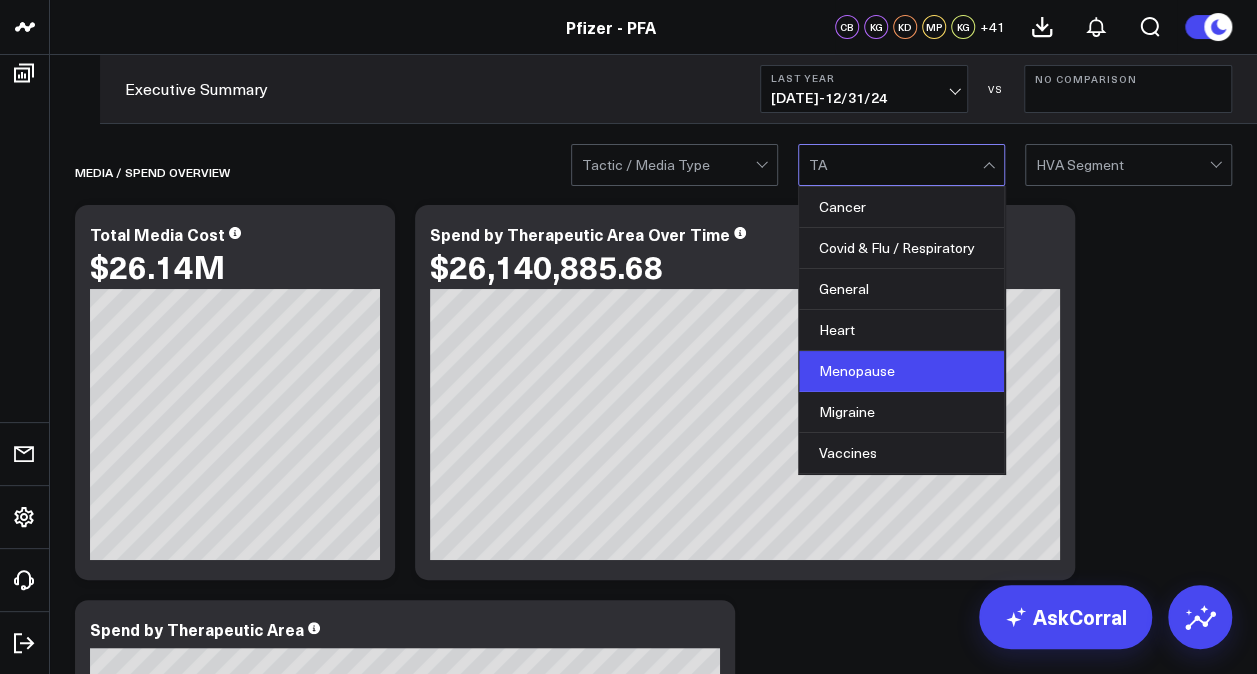 click on "Menopause" at bounding box center (901, 371) 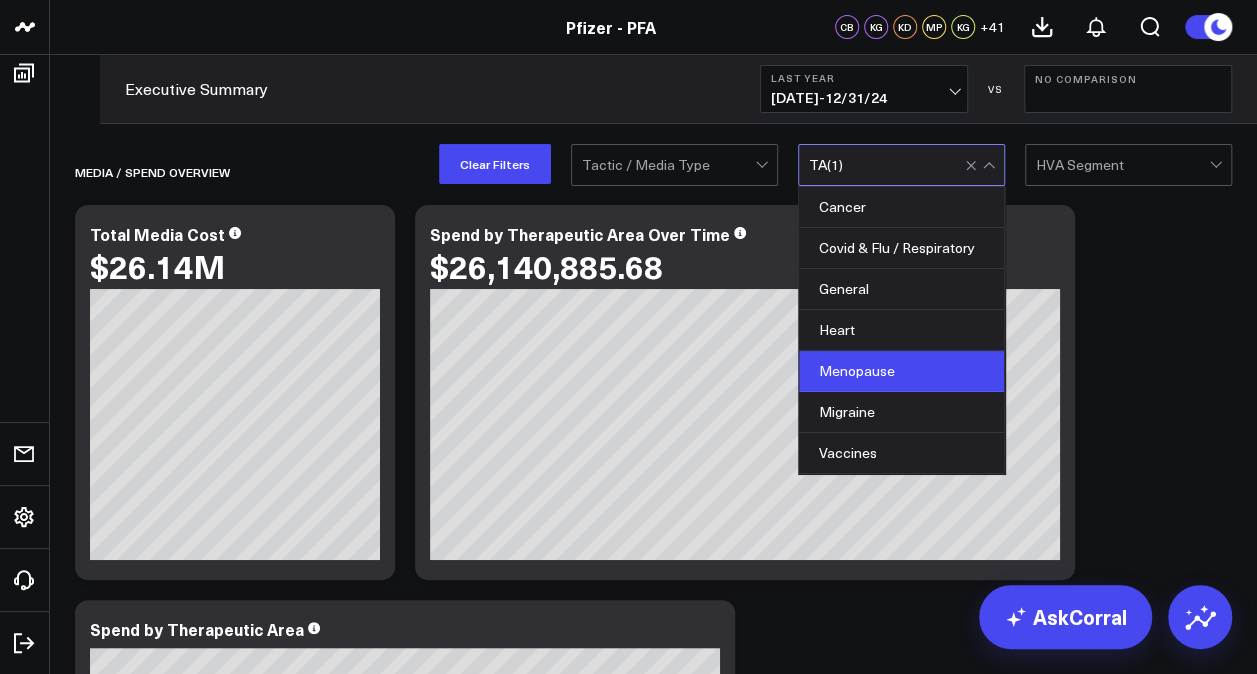 click on "Media / Spend Overview Copy link to widget Ask support Comment Export PNG Total Media Cost $26.14M So sorry. The query returned no results. Ask a Data Analyst Copy link to widget Ask support Comment Export PNG Spend by Therapeutic Area Over Time $26,140,885.68 [fontSize:10px lineHeight:12px] / Covid & Flu / Respiratory[/]
[fontSize:14px lineHeight:20px fontWeight:500]$15.11k[/] [fontSize:10px lineHeight:12px] / Migraine[/]
[fontSize:14px lineHeight:20px fontWeight:500]$4.11k[/] [fontSize:10px lineHeight:12px] / Other[/]
[fontSize:14px lineHeight:20px fontWeight:500]$106.15k[/] [fontSize:10px lineHeight:12px] / Vaccines[/]
[fontSize:14px lineHeight:20px fontWeight:500]$91.31k[/] So sorry. The query returned no results. Ask a Data Analyst Copy link to widget Ask support Comment Export PNG Spend by Therapeutic Area [fontSize:14px lineHeight:16px][/]:
[fontSize:14px lineHeight:20px fontWeight:500]% ()[/] [fontSize:14px lineHeight:16px][/]:
[fontSize:14px lineHeight:20px fontWeight:500]% ()[/] Ask a Data Analyst" at bounding box center [653, 4821] 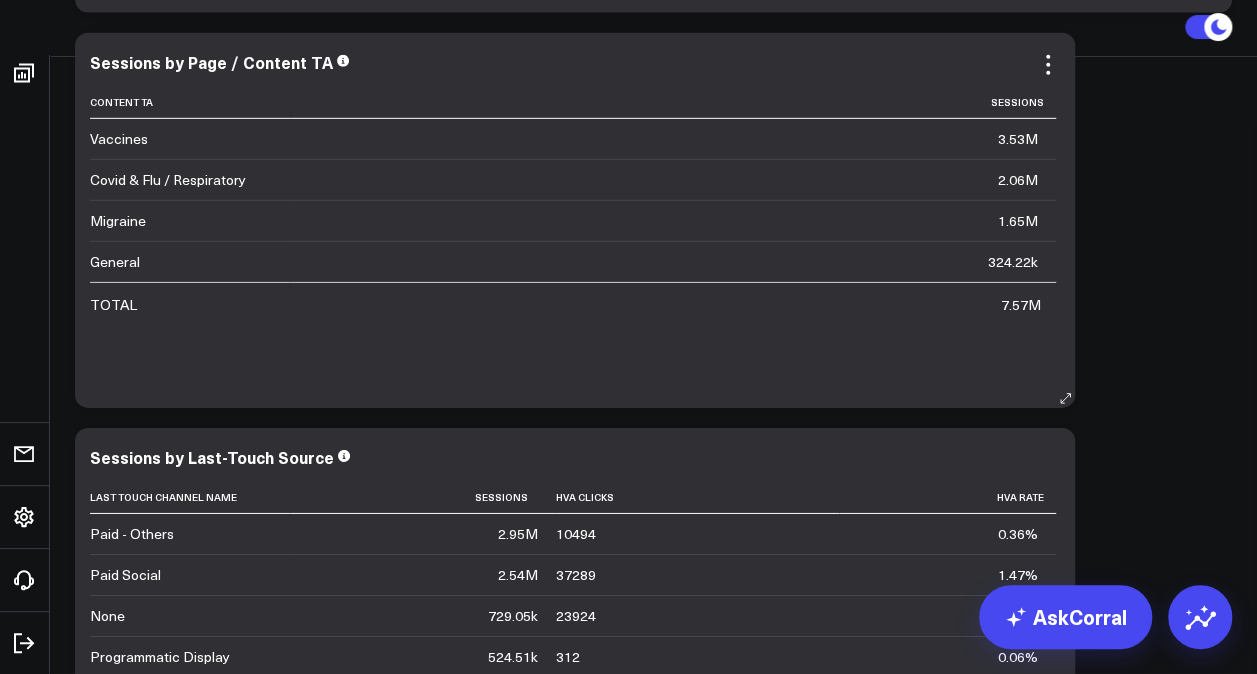 scroll, scrollTop: 3000, scrollLeft: 0, axis: vertical 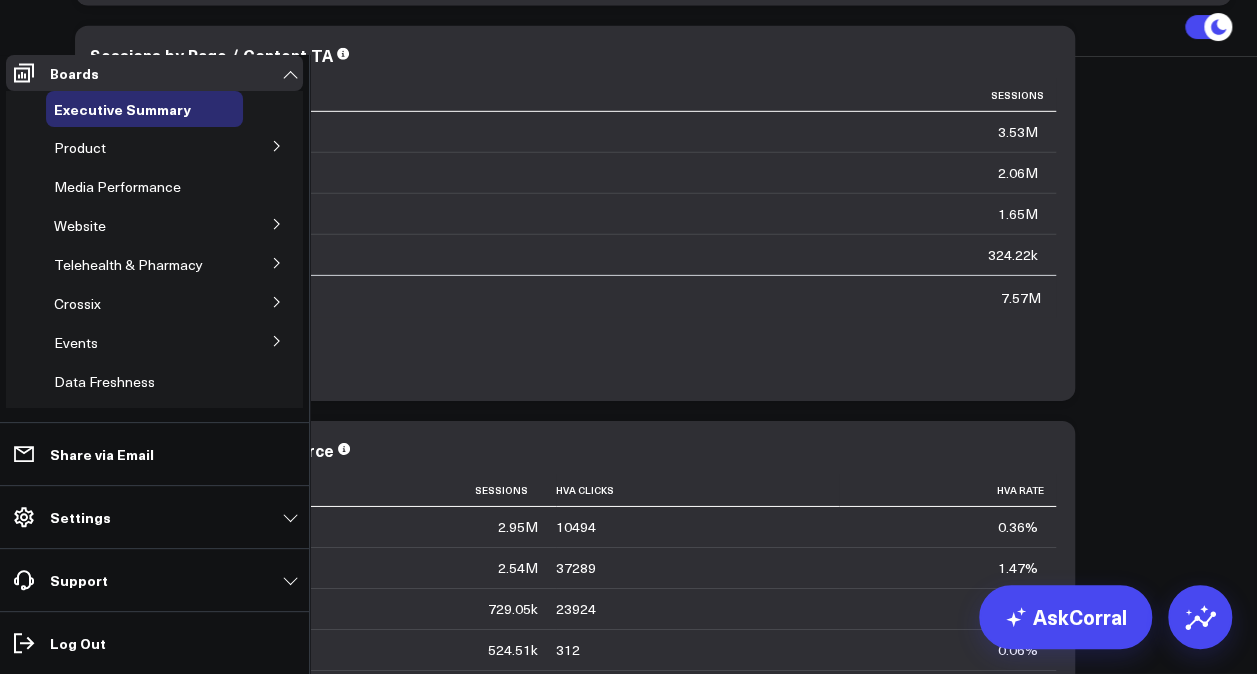 click 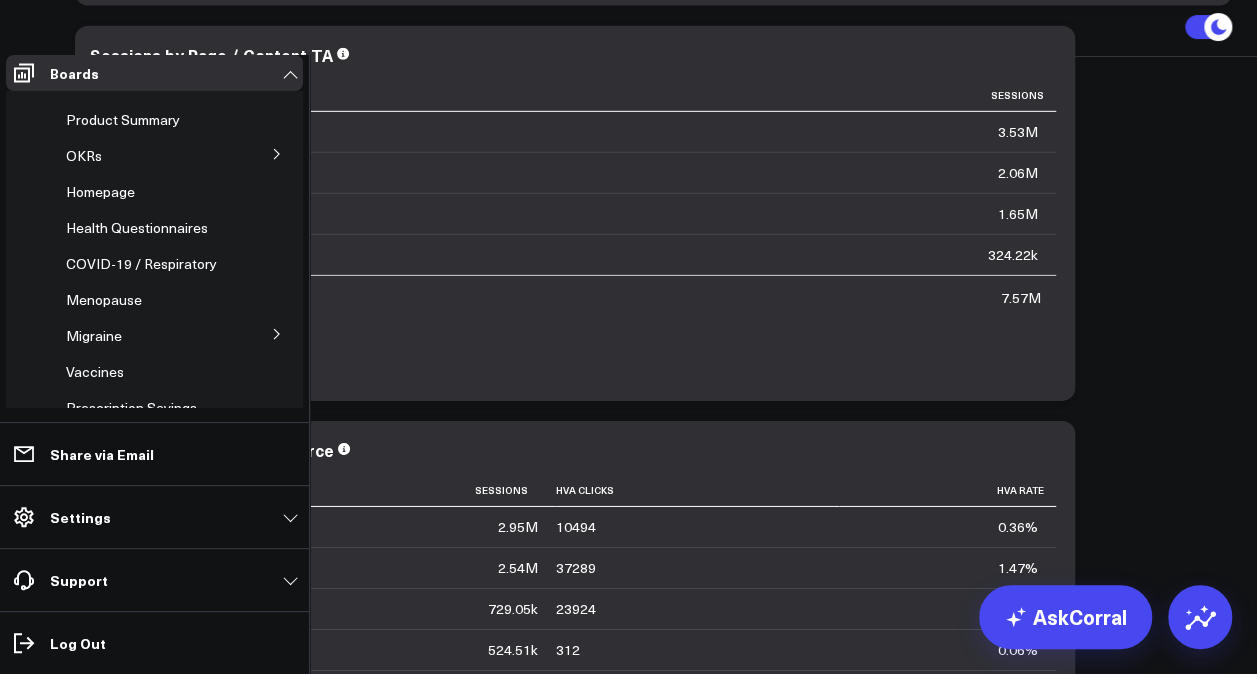 scroll, scrollTop: 200, scrollLeft: 0, axis: vertical 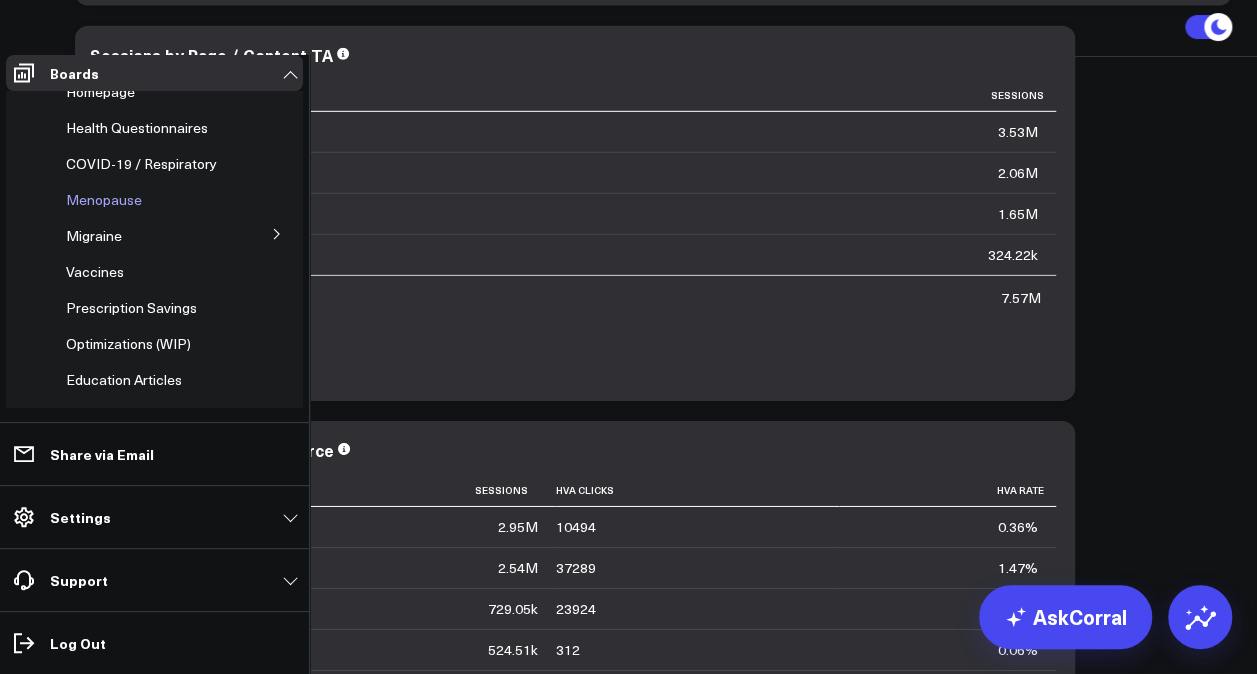 click on "Menopause" at bounding box center (104, 199) 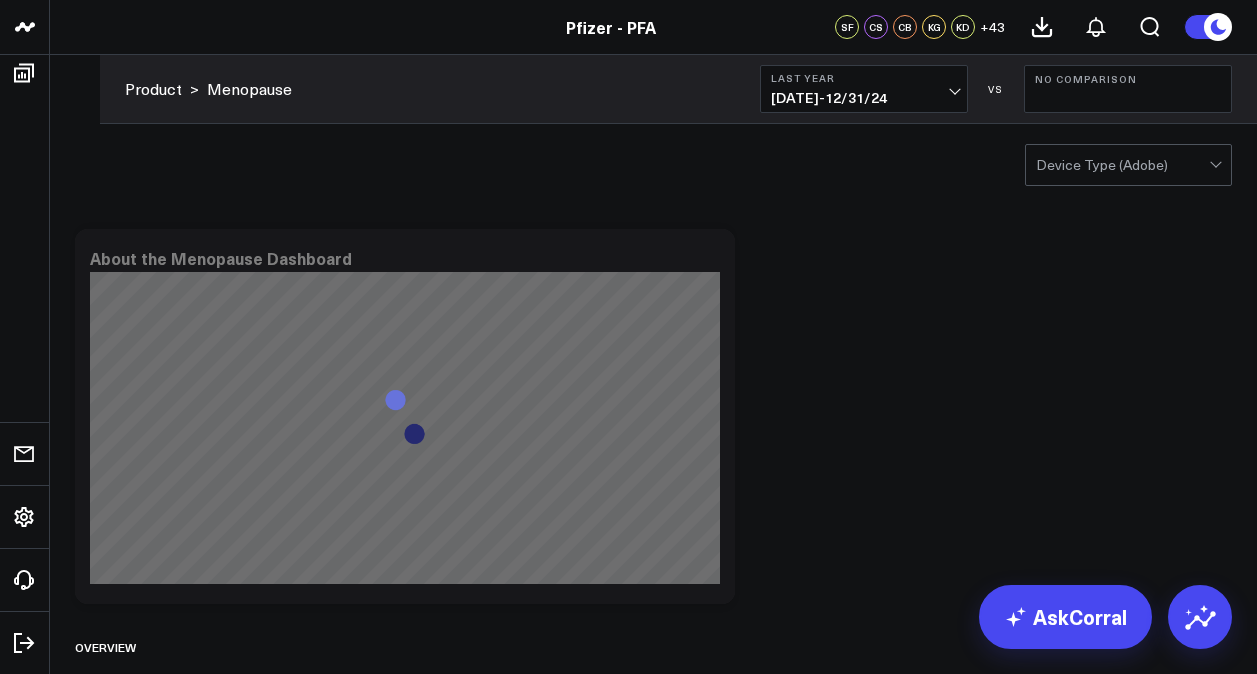 scroll, scrollTop: 0, scrollLeft: 0, axis: both 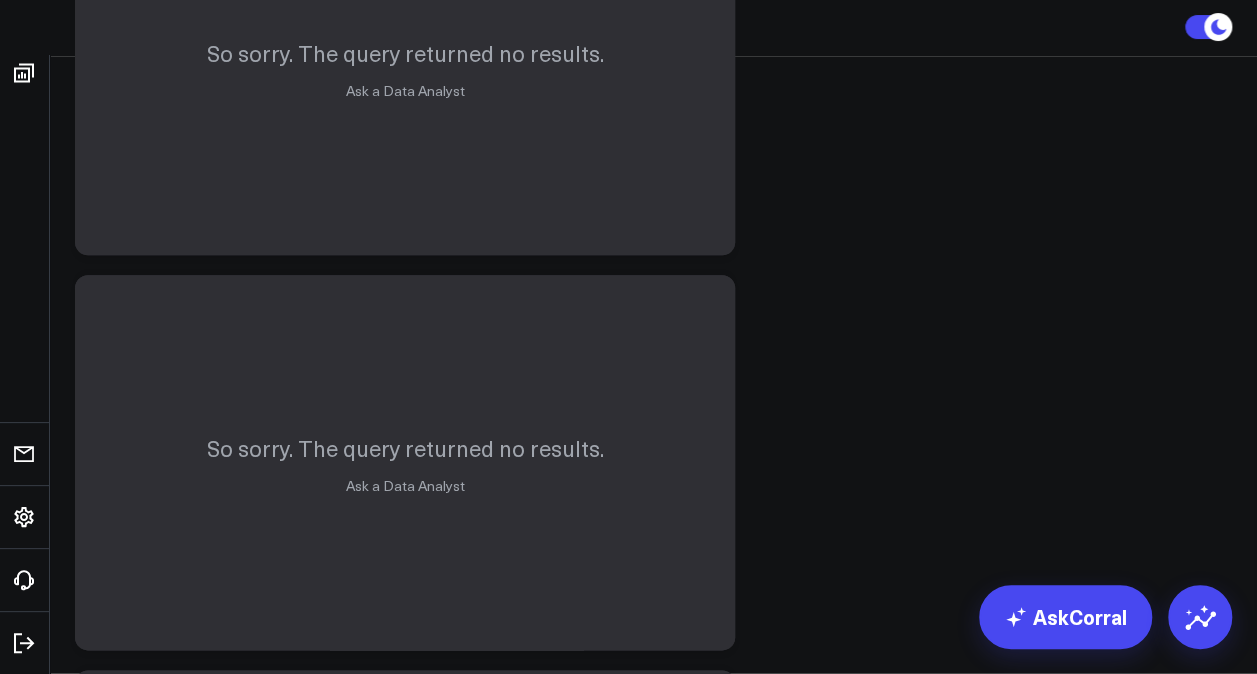 click on "[DATE]  -  [DATE]" at bounding box center (864, -702) 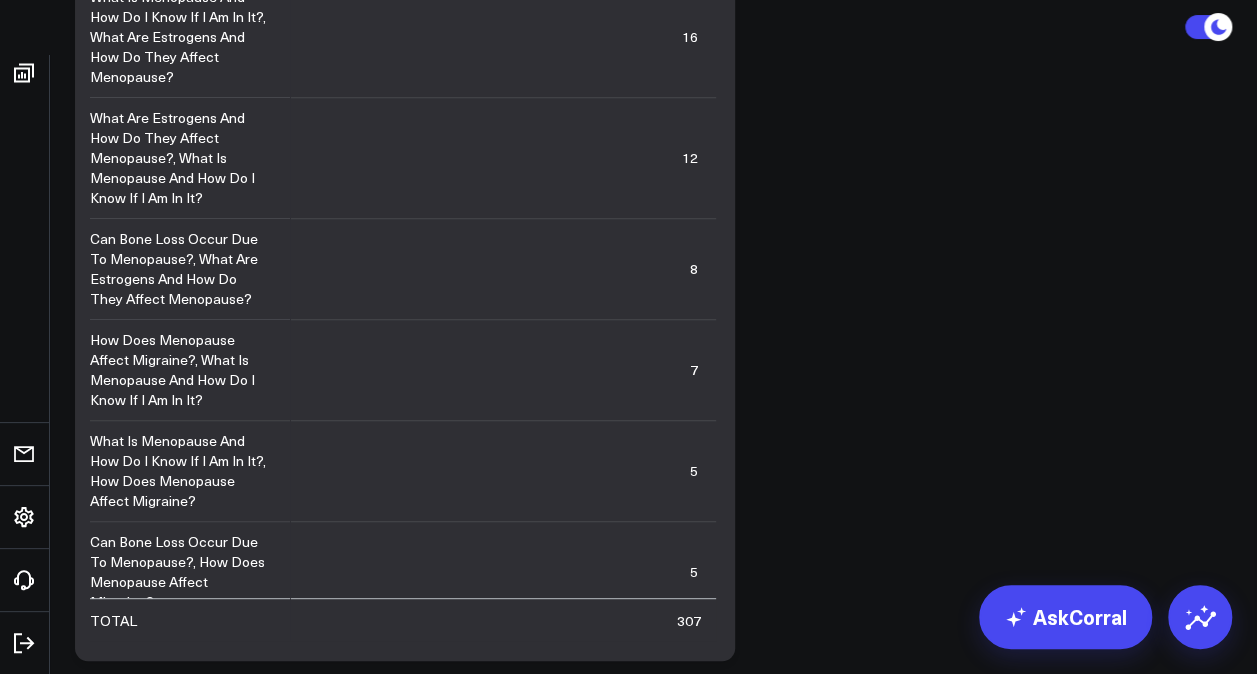 scroll, scrollTop: 5000, scrollLeft: 0, axis: vertical 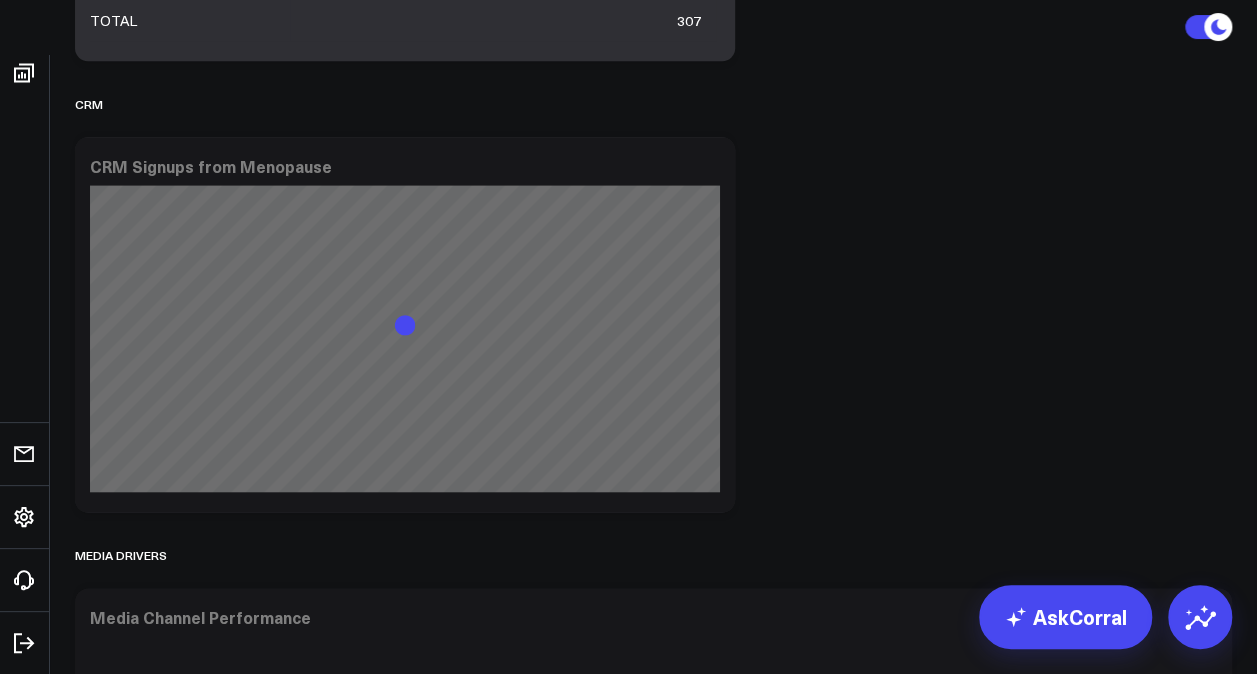 click 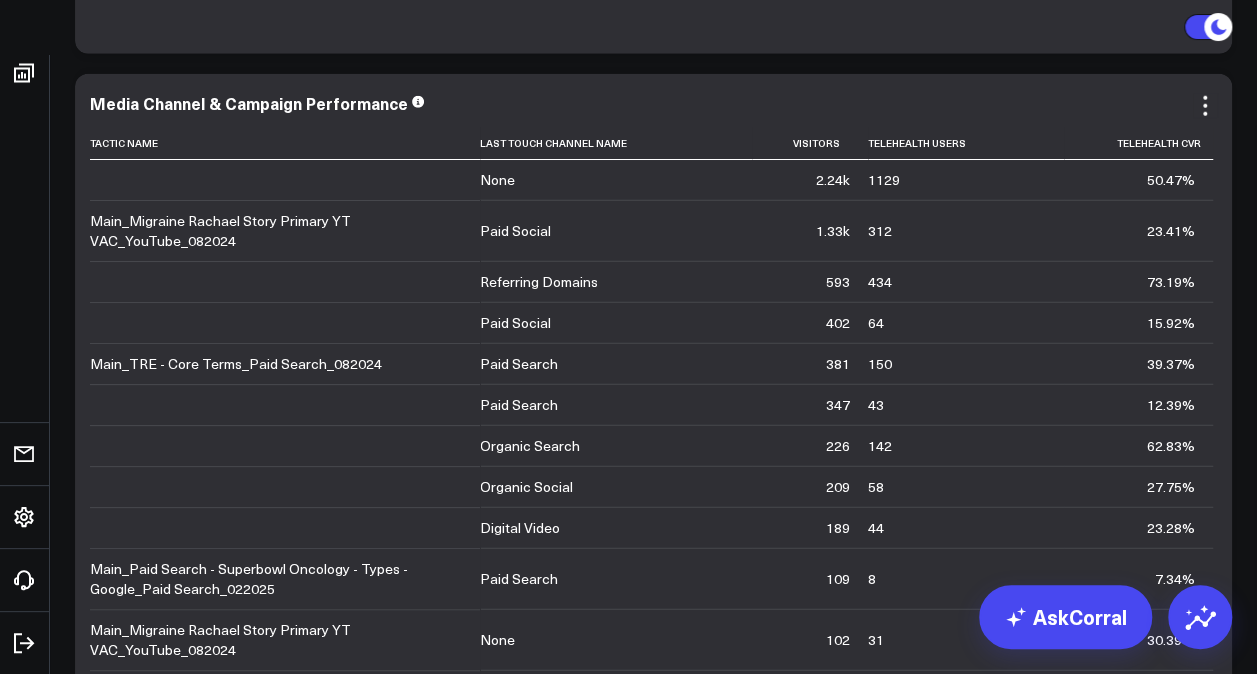scroll, scrollTop: 6204, scrollLeft: 0, axis: vertical 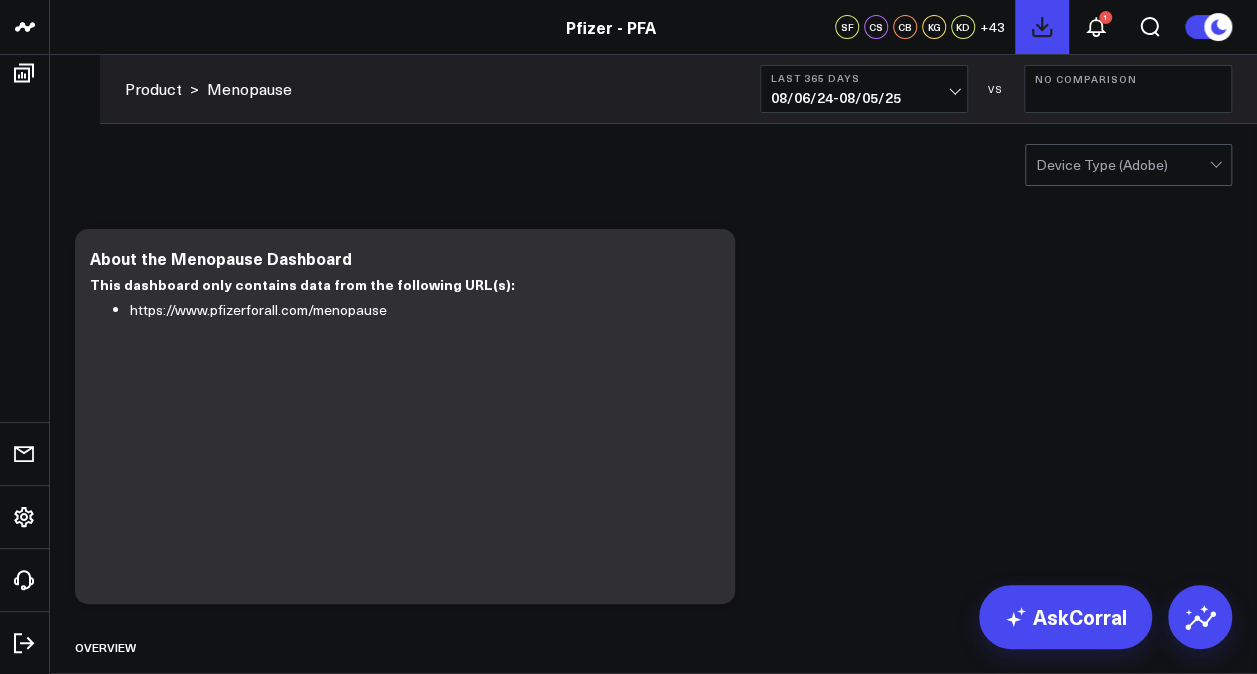 click at bounding box center (1042, 27) 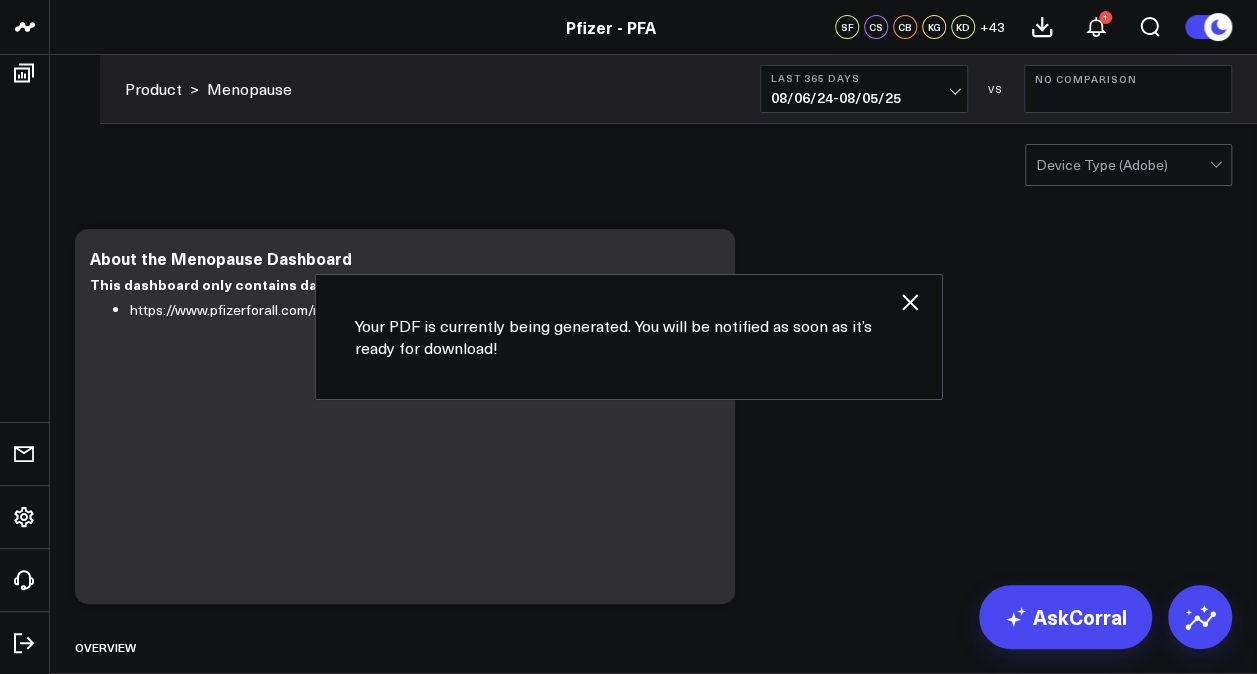 click 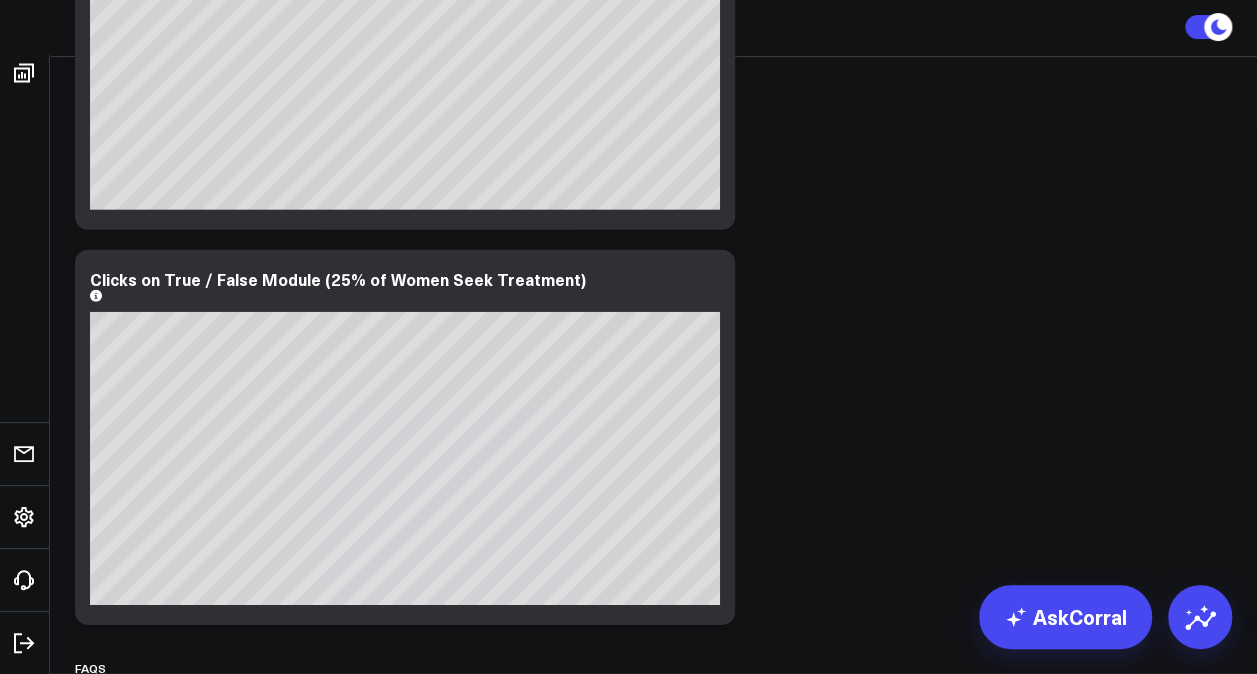 scroll, scrollTop: 3300, scrollLeft: 0, axis: vertical 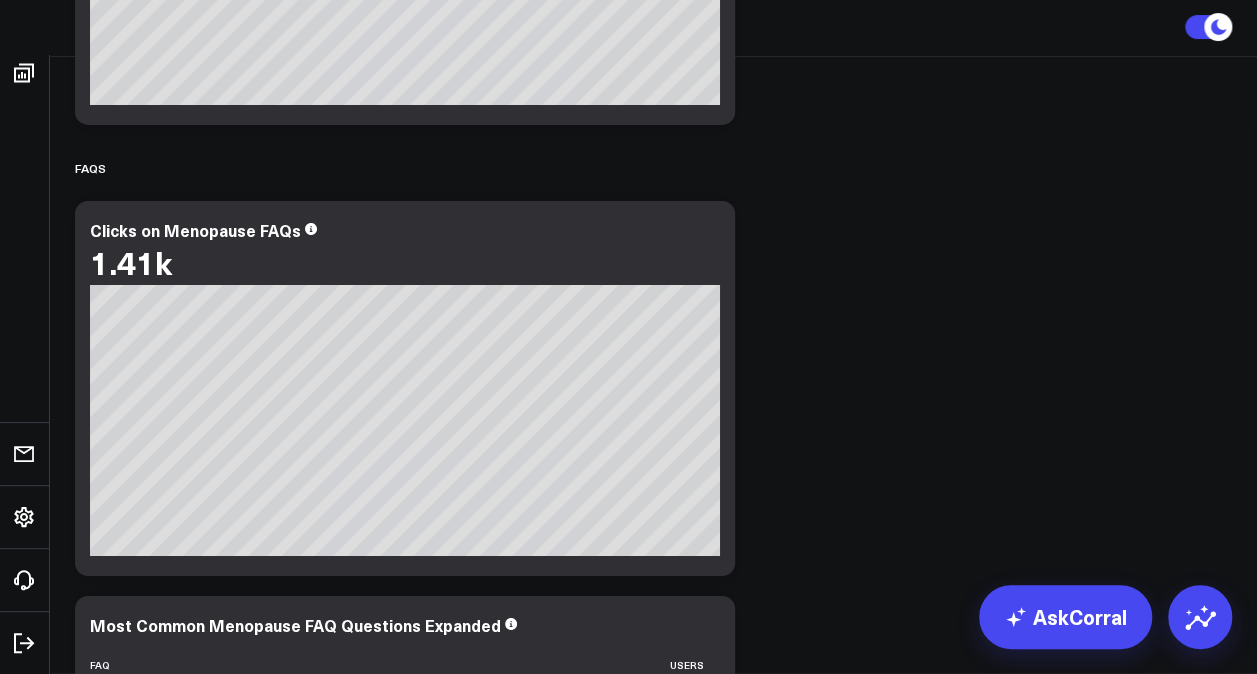 click on "Last 365 Days 08/06/24  -  08/05/25" at bounding box center (864, -3211) 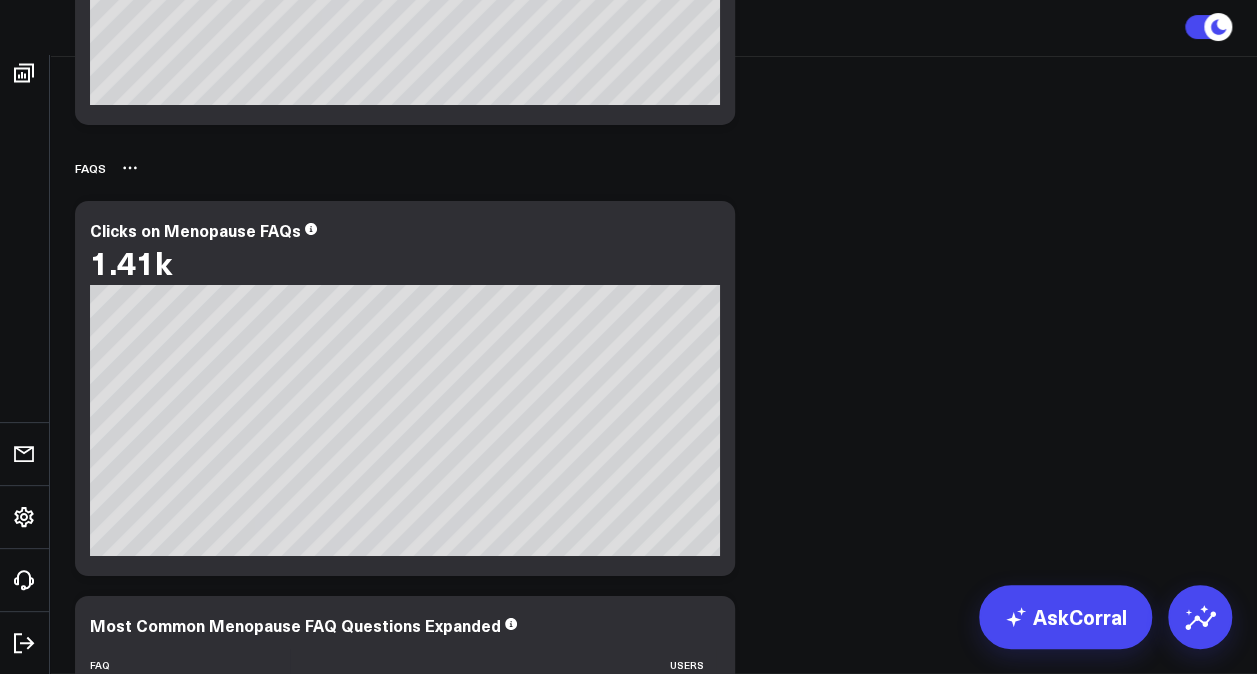 click on "FAQs" at bounding box center [653, 168] 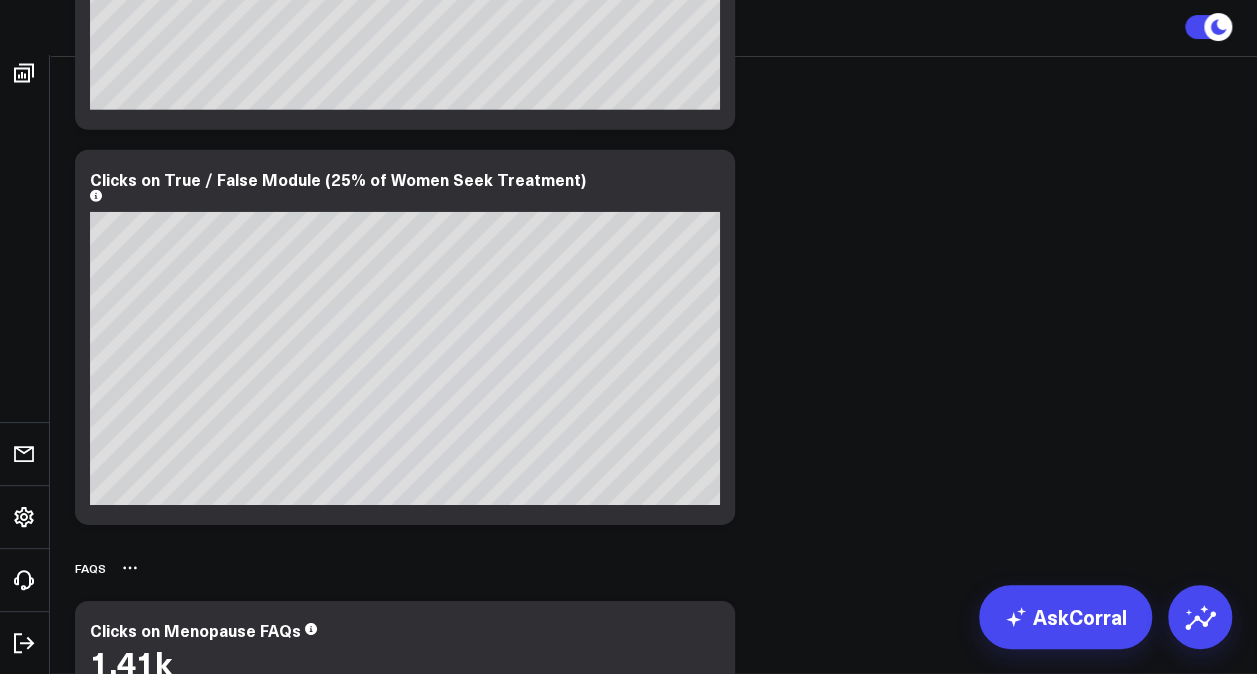 scroll, scrollTop: 2200, scrollLeft: 0, axis: vertical 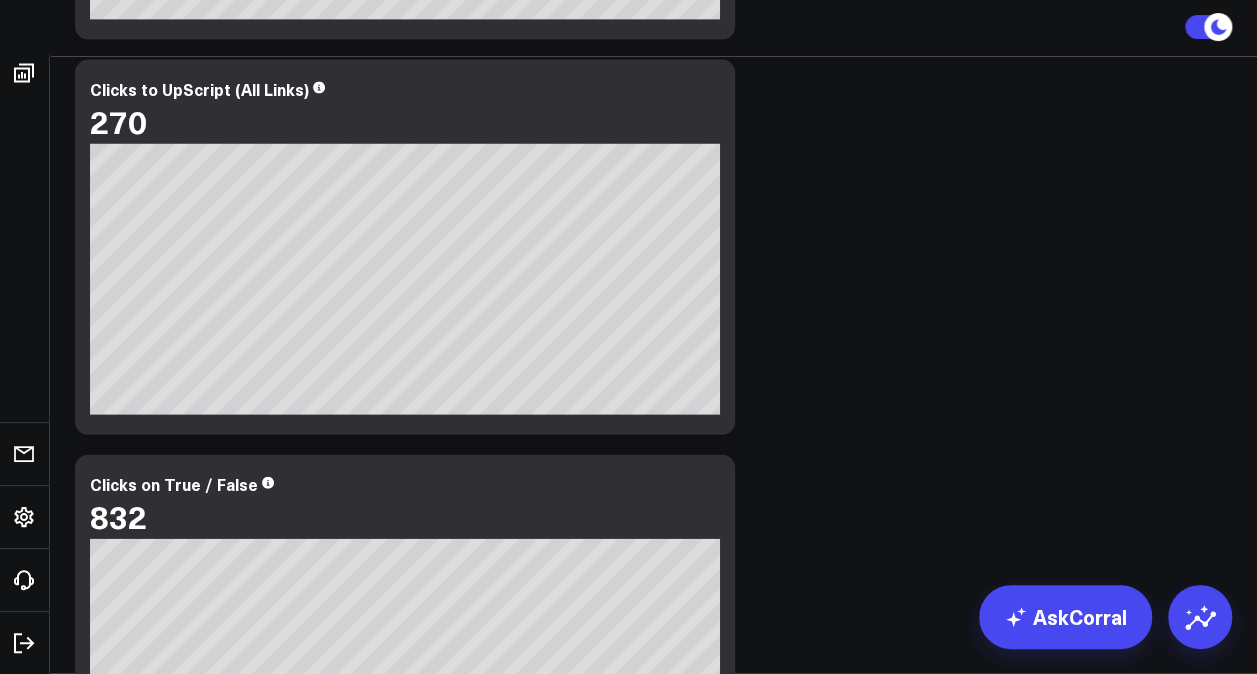 click on "Product  >  Menopause Last 365 Days [DATE]  -  [DATE] VS No Comparison" at bounding box center (678, -2111) 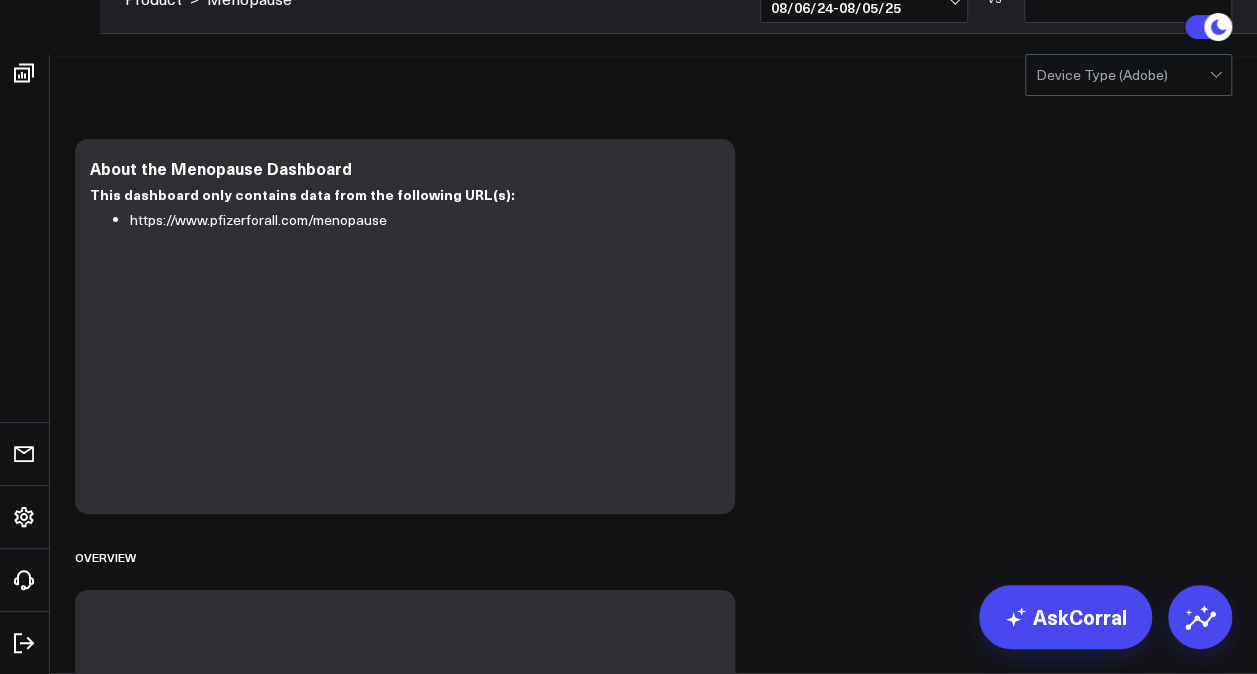 scroll, scrollTop: 0, scrollLeft: 0, axis: both 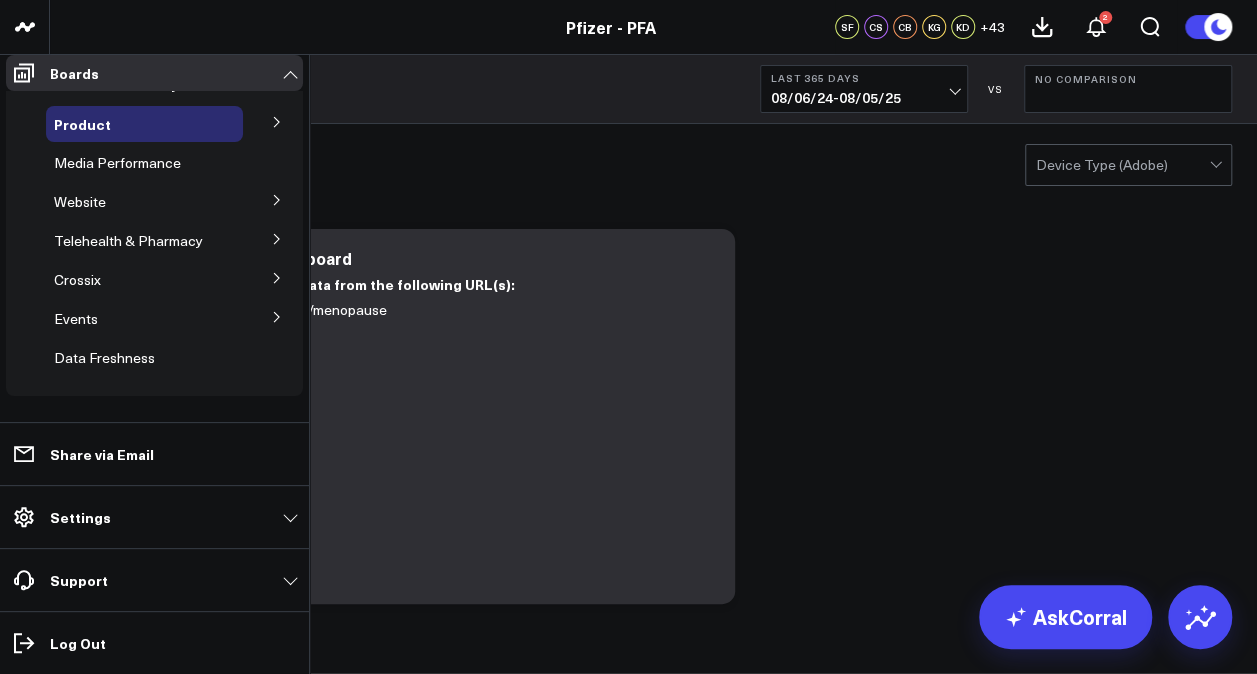 click on "Migraine" at bounding box center (0, 0) 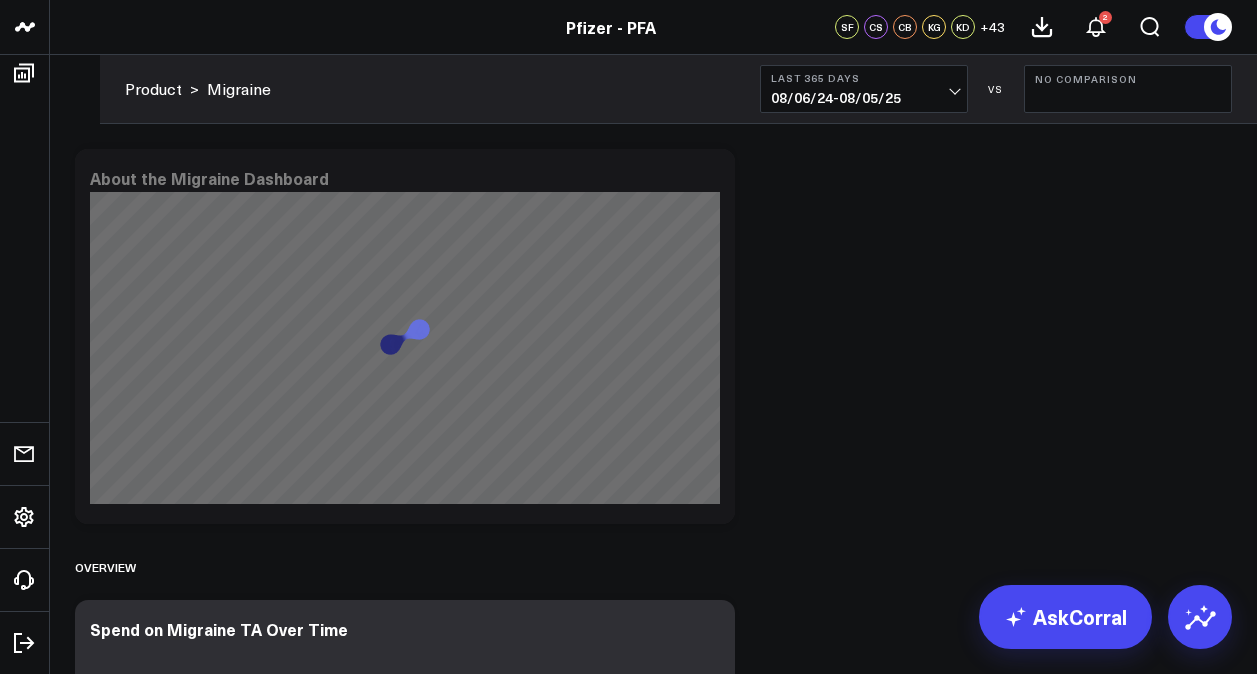 scroll, scrollTop: 0, scrollLeft: 0, axis: both 